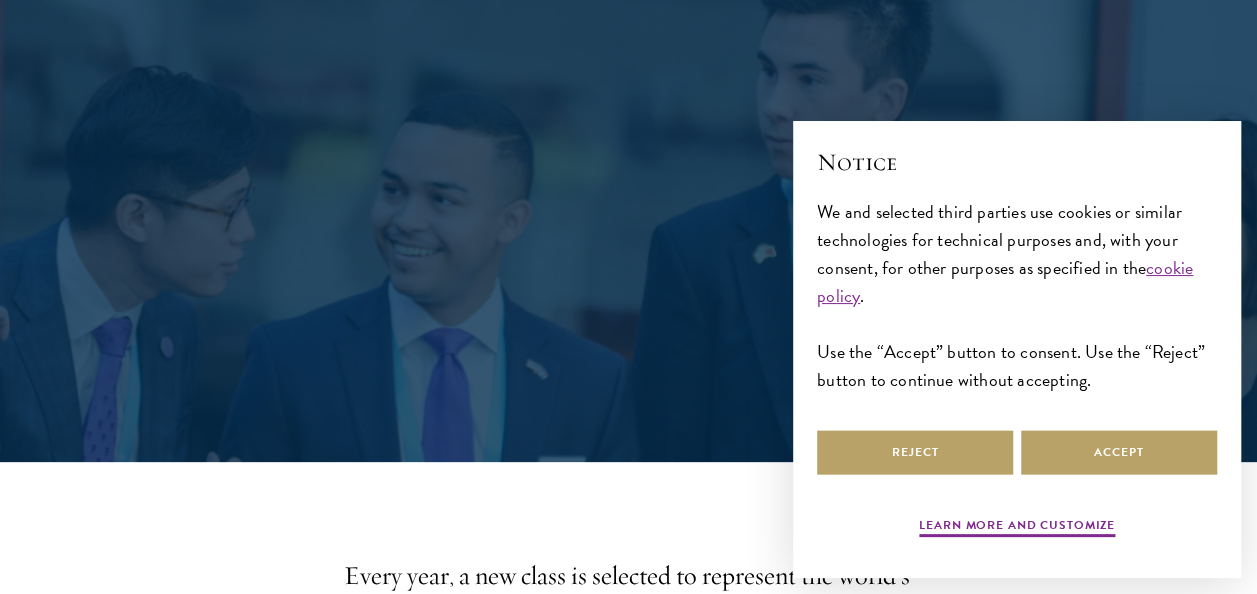 scroll, scrollTop: 200, scrollLeft: 0, axis: vertical 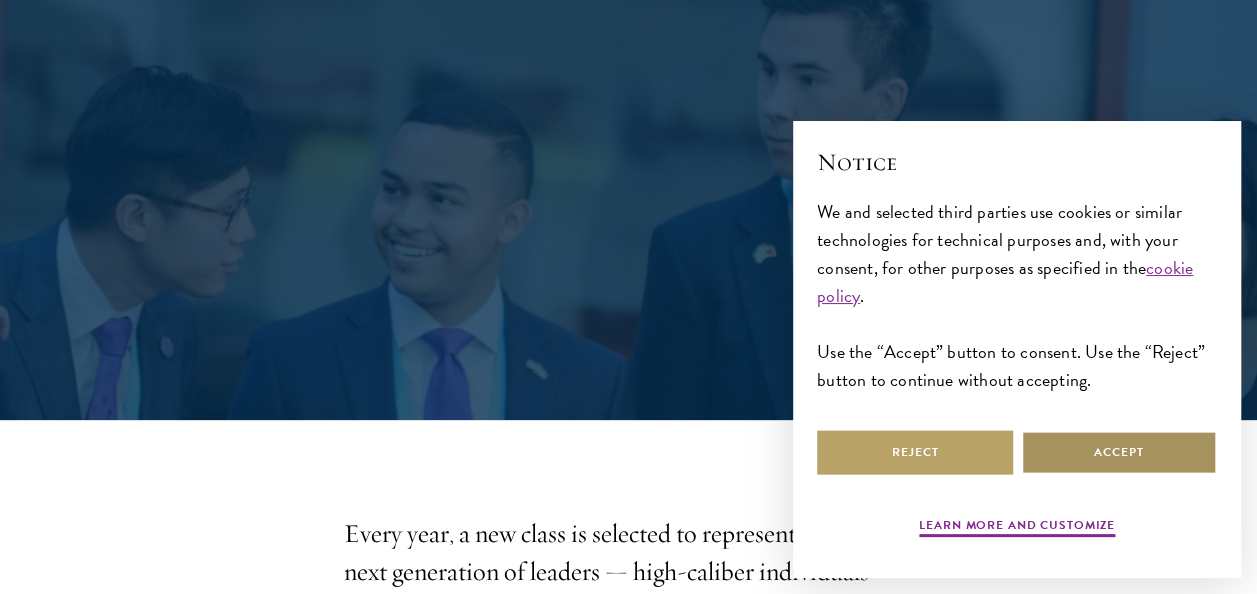 click on "Accept" at bounding box center (1119, 452) 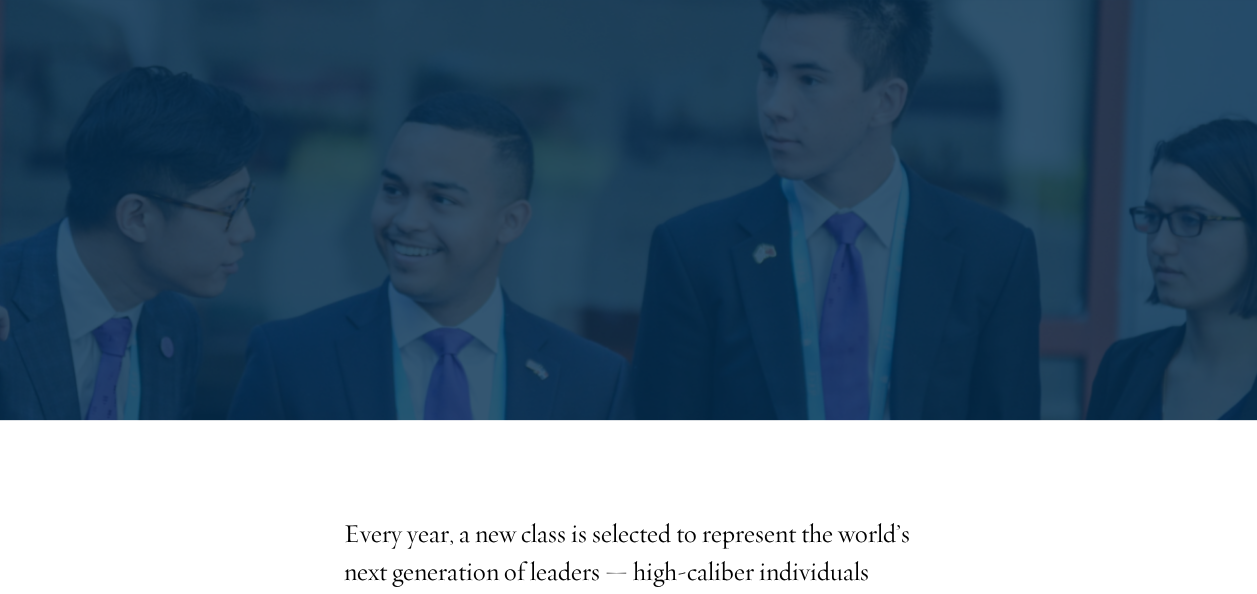 scroll, scrollTop: 0, scrollLeft: 0, axis: both 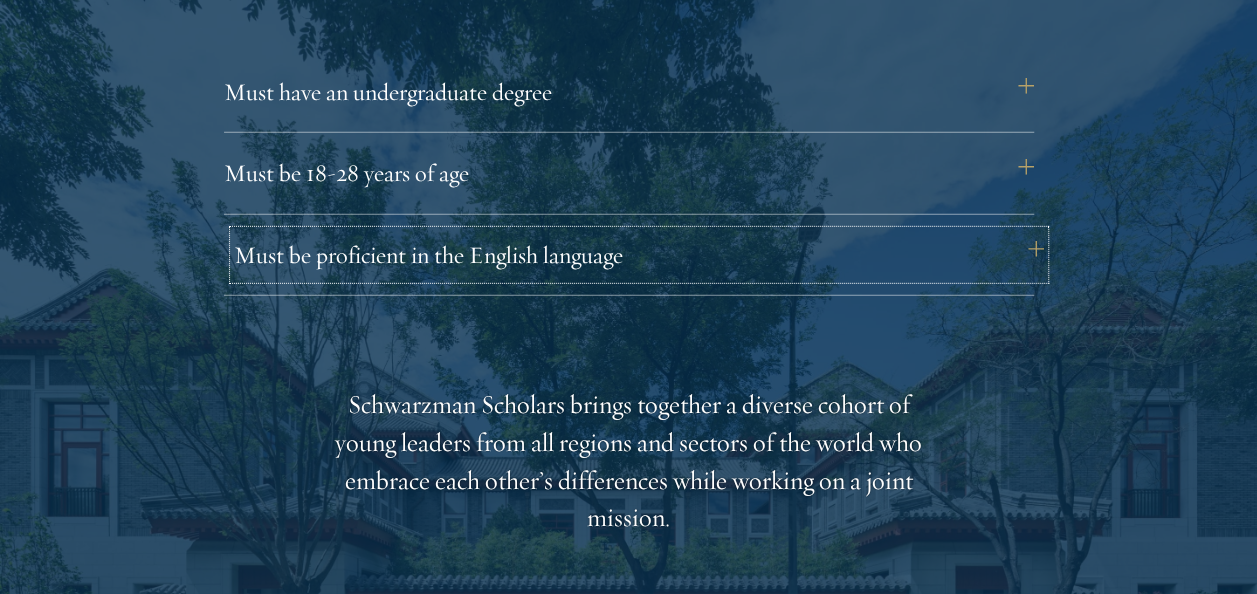 click on "Must be proficient in the English language" at bounding box center (639, 255) 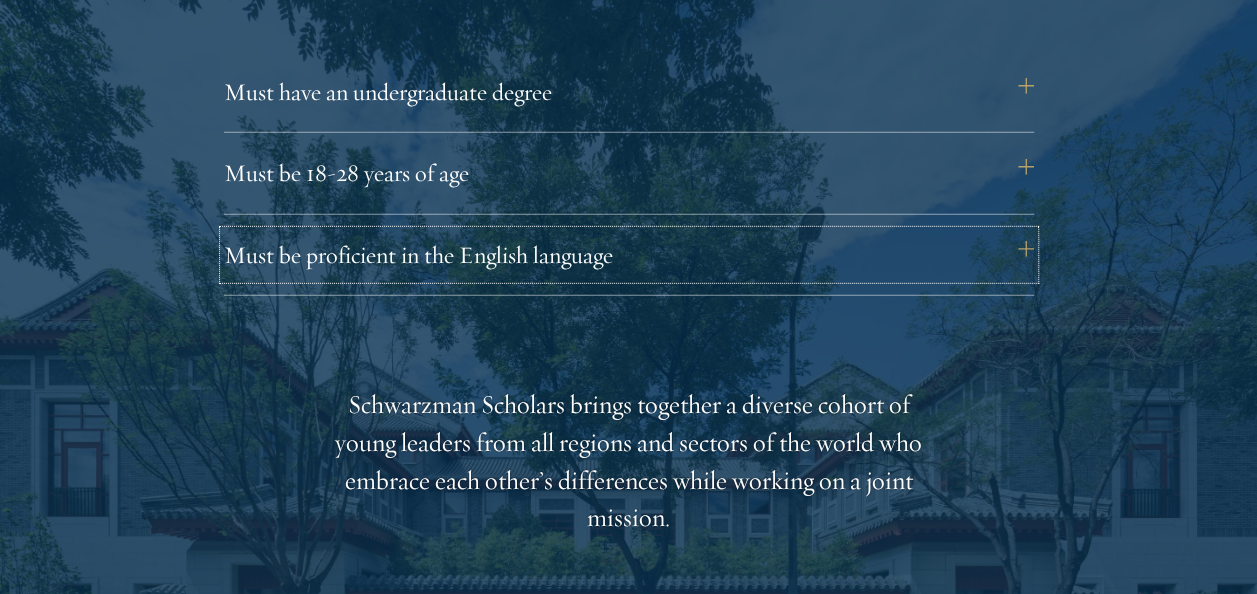 scroll, scrollTop: 2842, scrollLeft: 0, axis: vertical 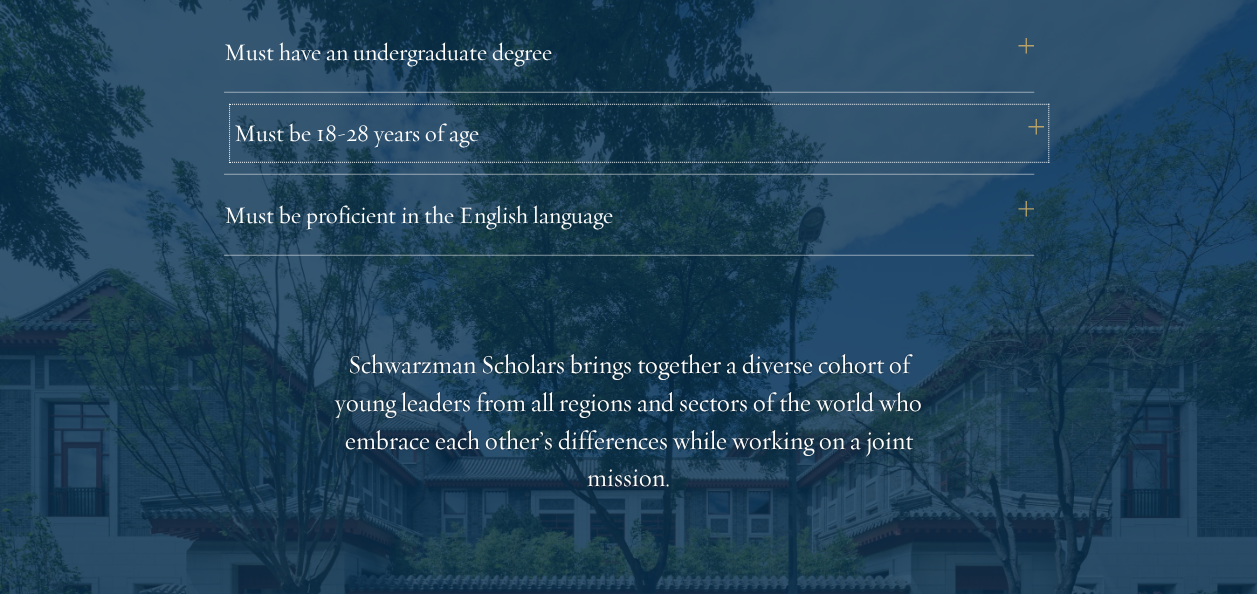 click on "Must be 18-28 years of age" at bounding box center (639, 133) 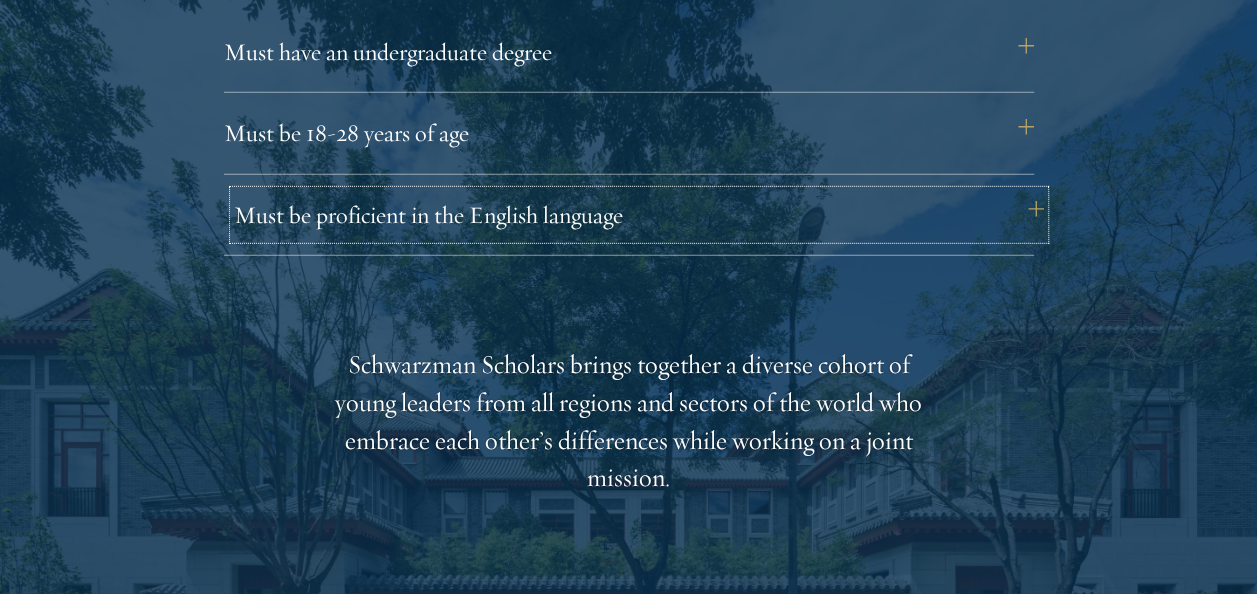 click on "Must be proficient in the English language" at bounding box center [639, 215] 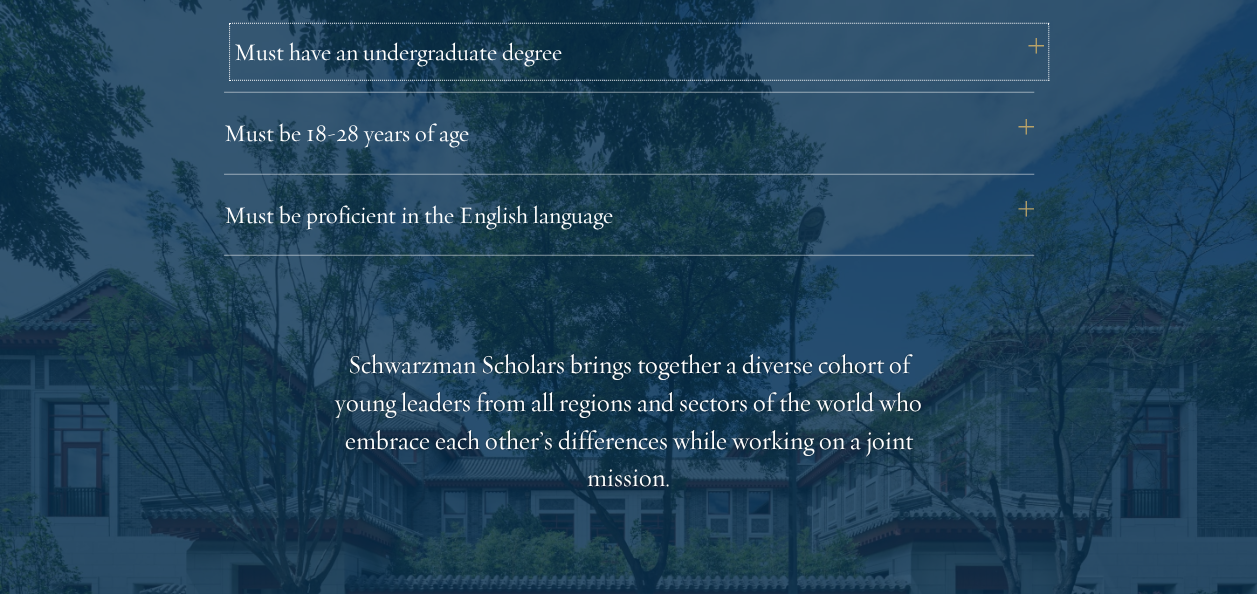 click on "Must have an undergraduate degree" at bounding box center [639, 52] 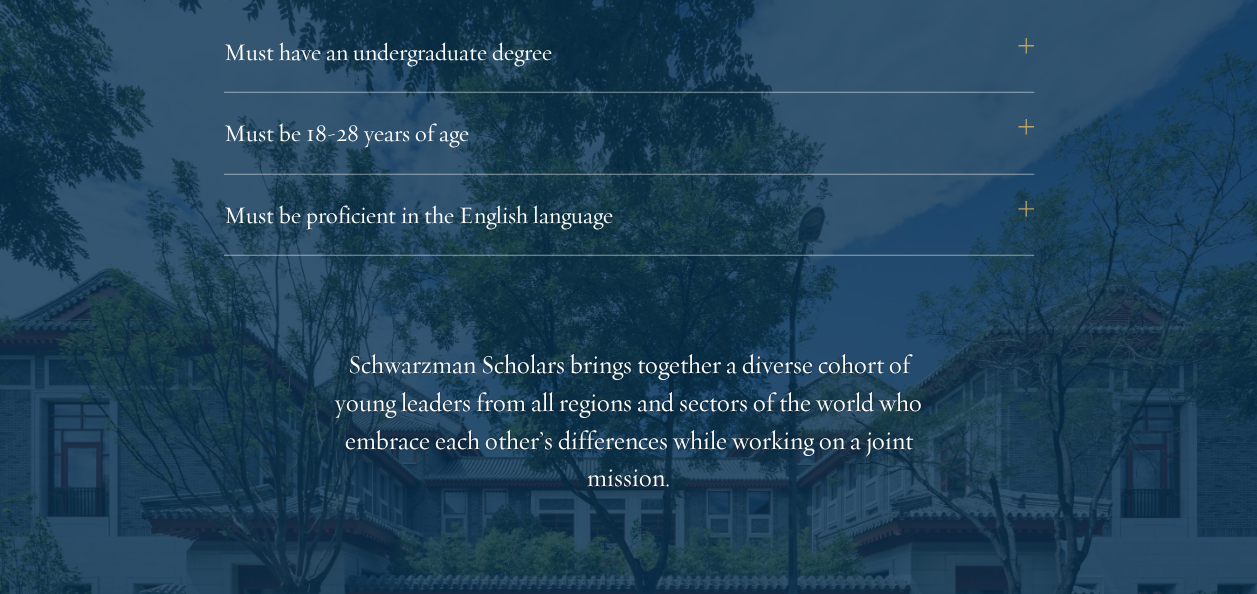 click on "Eligibility
In addition to demonstrating extraordinary leadership skills, the ability to anticipate and act on trends and changes in their context, strong intellectual capacity, and exemplary character, candidates must meet the following criteria.
Must have an undergraduate degree
Applicants who are currently enrolled in undergraduate degree programs must be on track to successfully complete all degree requirements before August 1 of their Schwarzman Scholars enrollment year. There are no requirements for a specific field of undergraduate study; all fields are welcome, but it is important for applicants, regardless of undergraduate major, to articulate how participating in Schwarzman Scholars will help develop their leadership potential within their field.
Must be 18-28 years of age
Candidates must be at least 18 but not yet 29 years of age as of August 1 of their Schwarzman Scholars enrollment year  ." at bounding box center [629, 474] 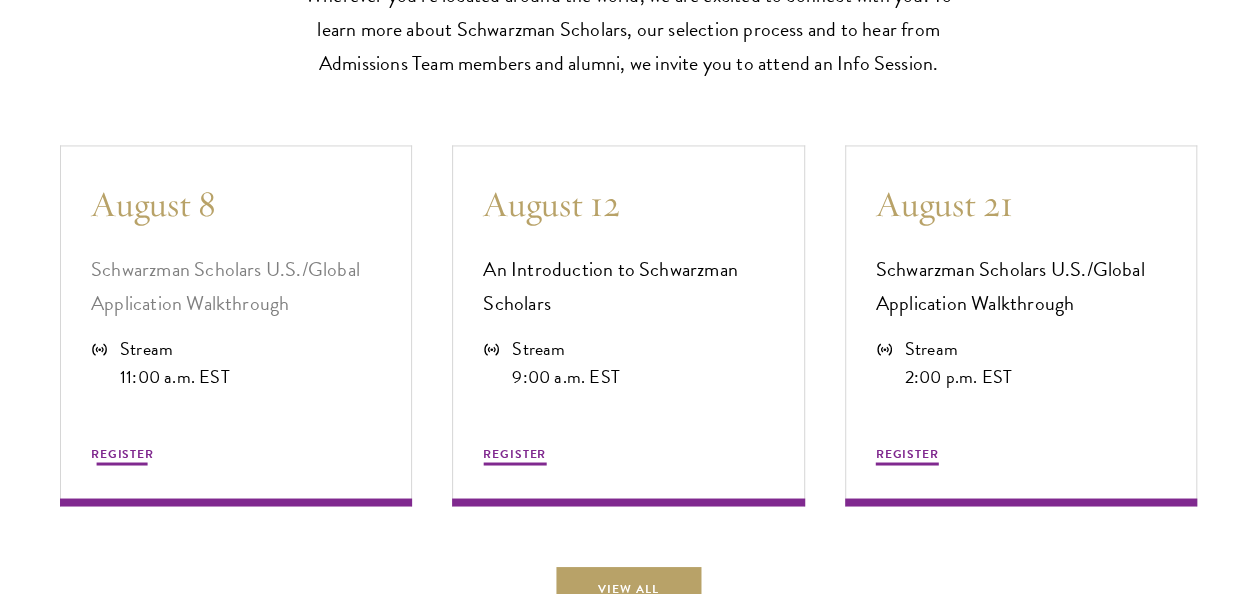 scroll, scrollTop: 5266, scrollLeft: 0, axis: vertical 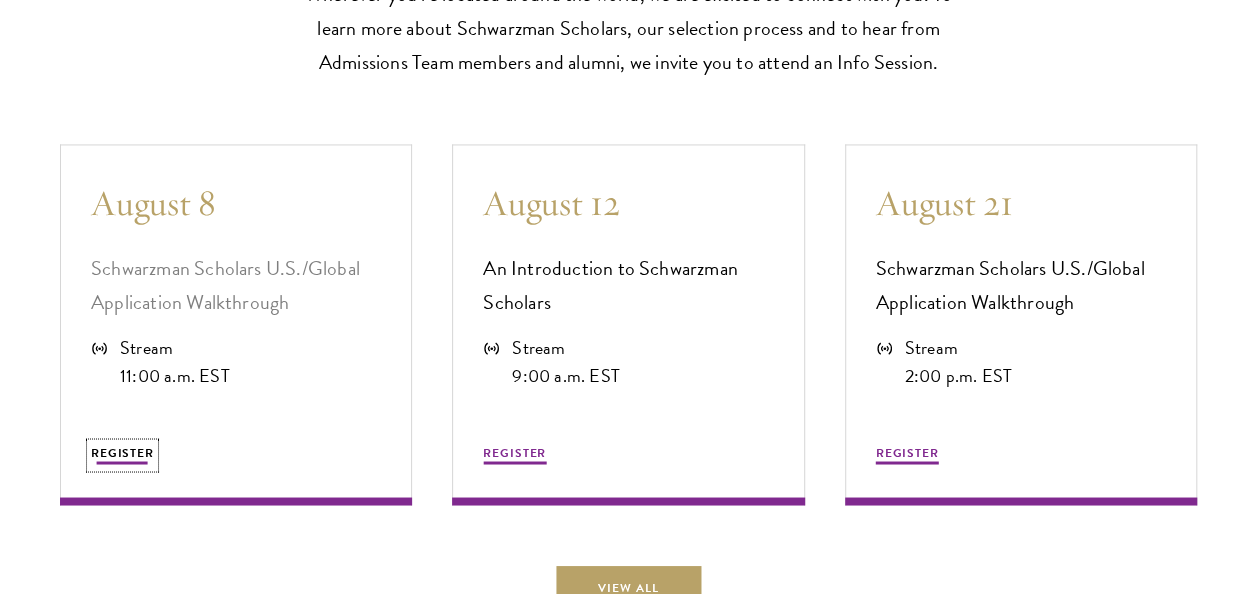 click on "REGISTER" at bounding box center (122, 452) 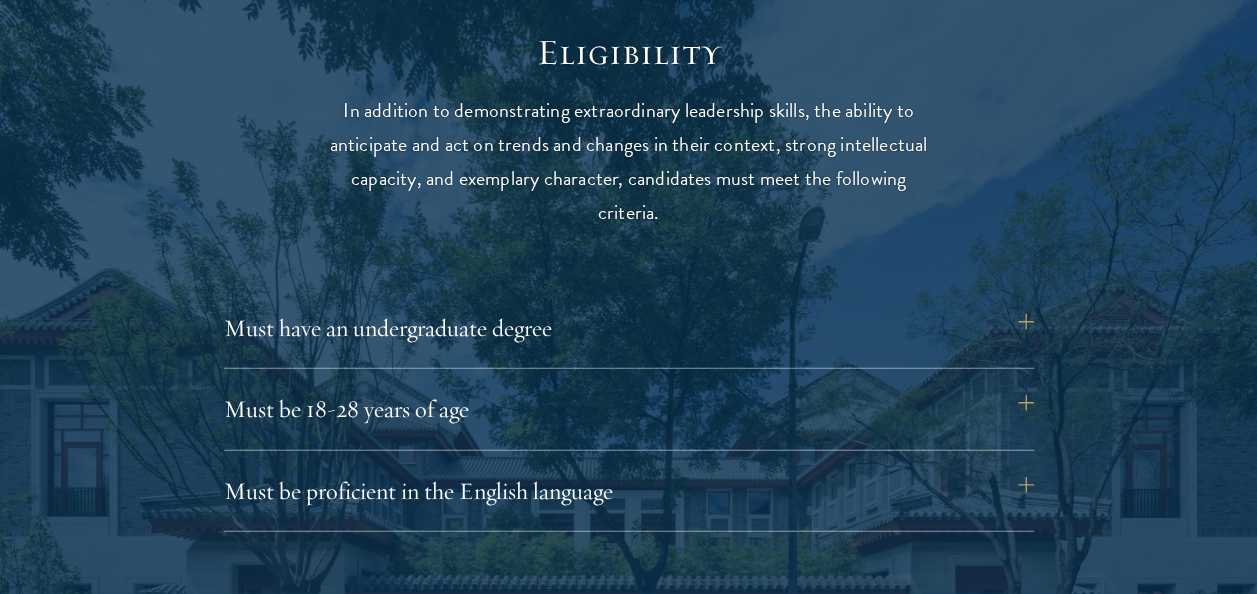 scroll, scrollTop: 2566, scrollLeft: 0, axis: vertical 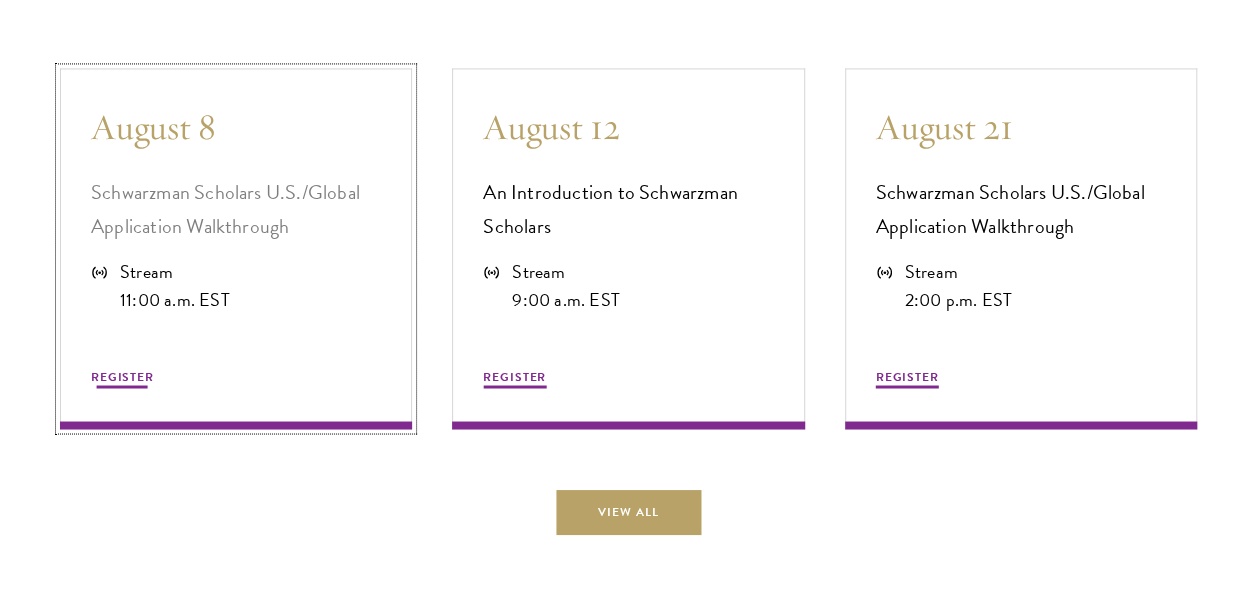 click on "11:00 a.m. EST" at bounding box center [175, 300] 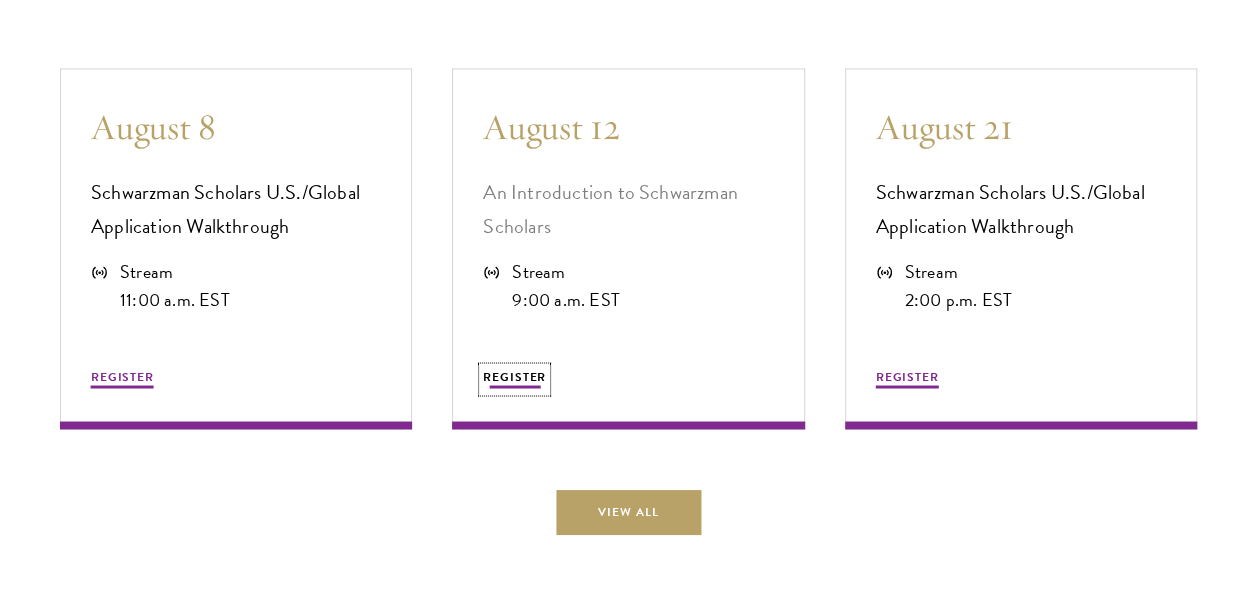 click on "REGISTER" at bounding box center (514, 376) 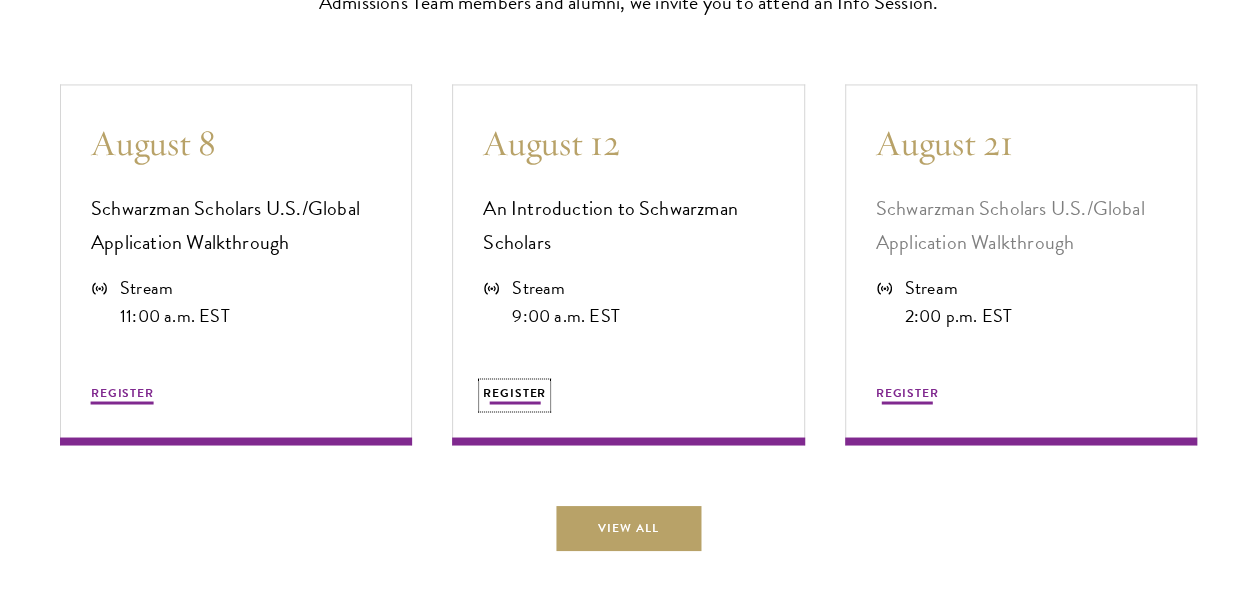 scroll, scrollTop: 5042, scrollLeft: 0, axis: vertical 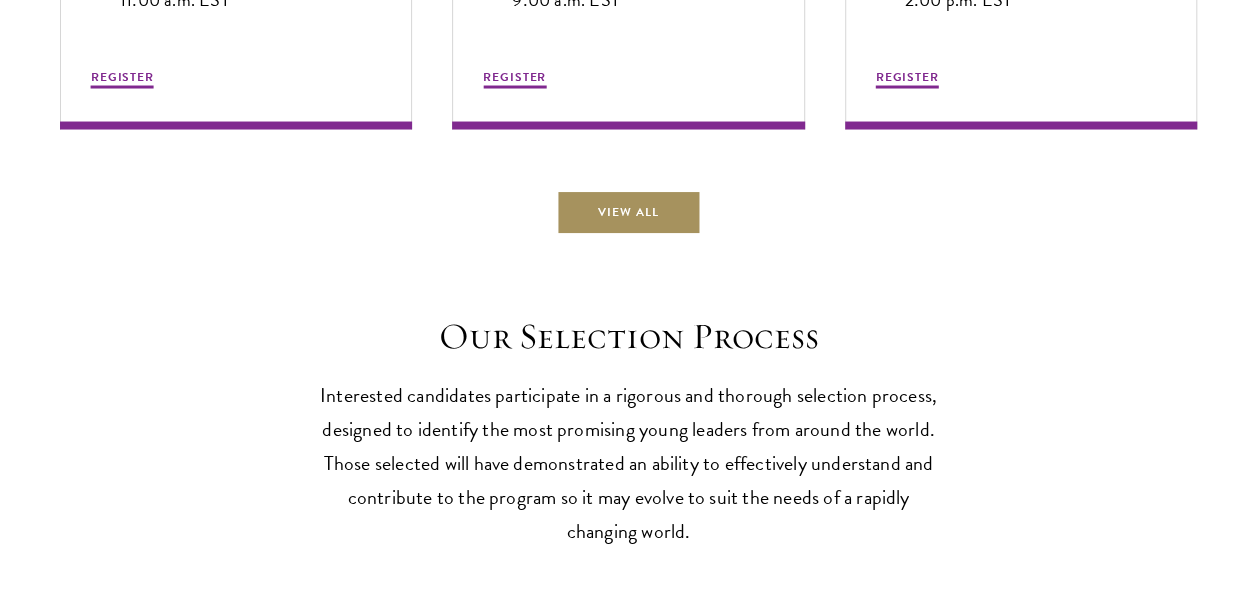 click on "View All" at bounding box center (628, 211) 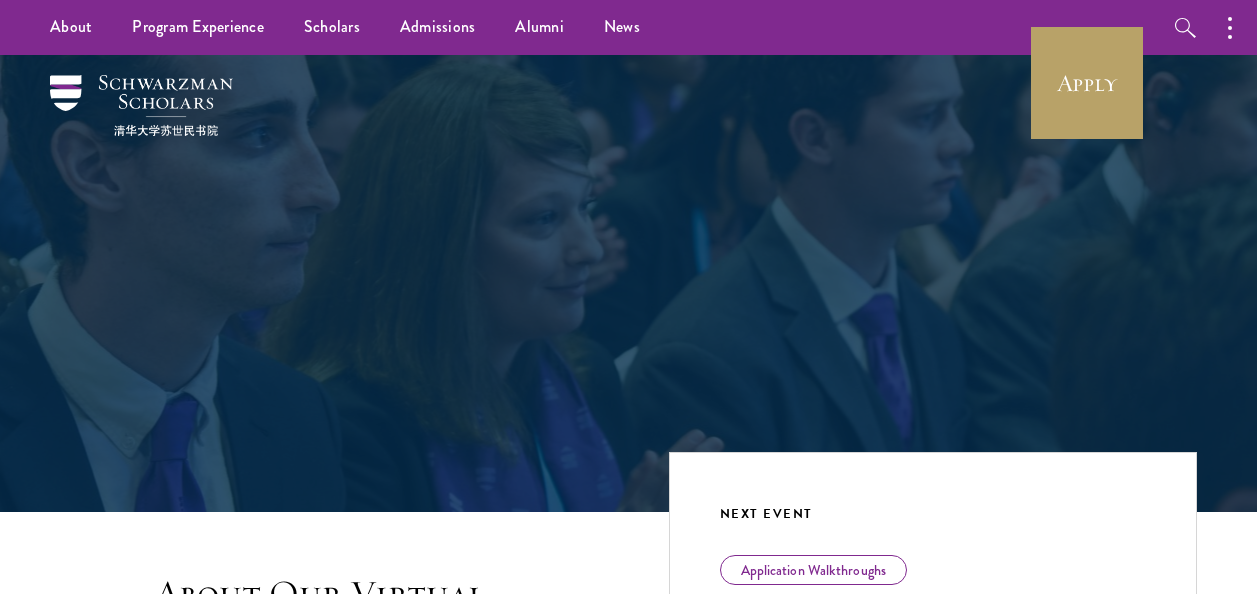 scroll, scrollTop: 252, scrollLeft: 0, axis: vertical 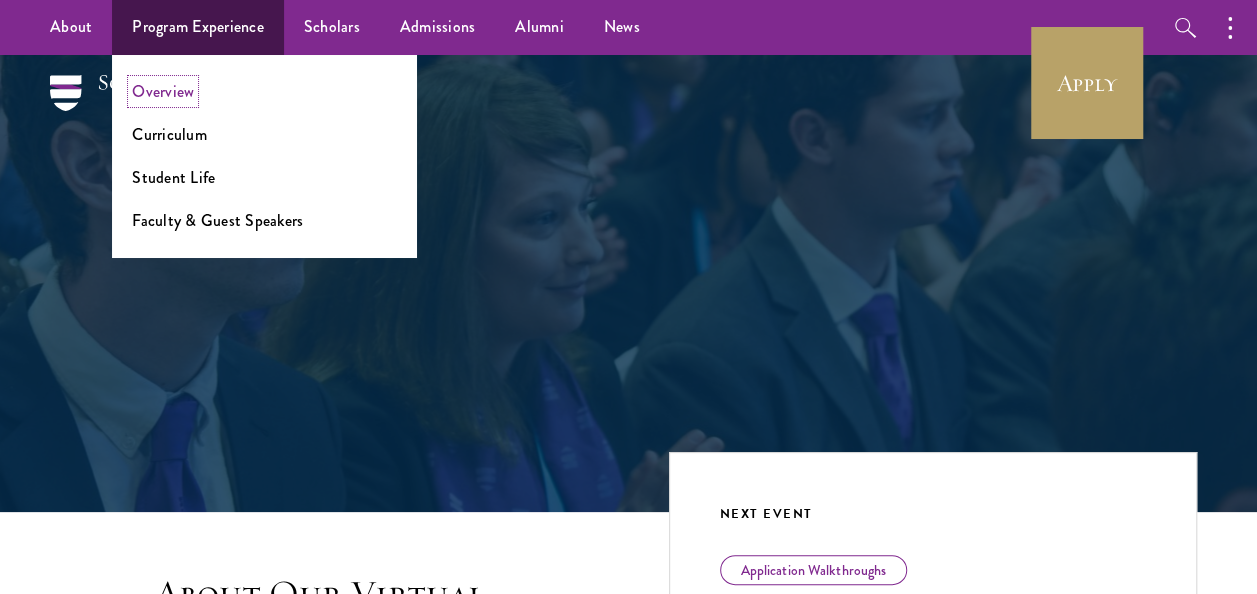 click on "Overview" at bounding box center [163, 91] 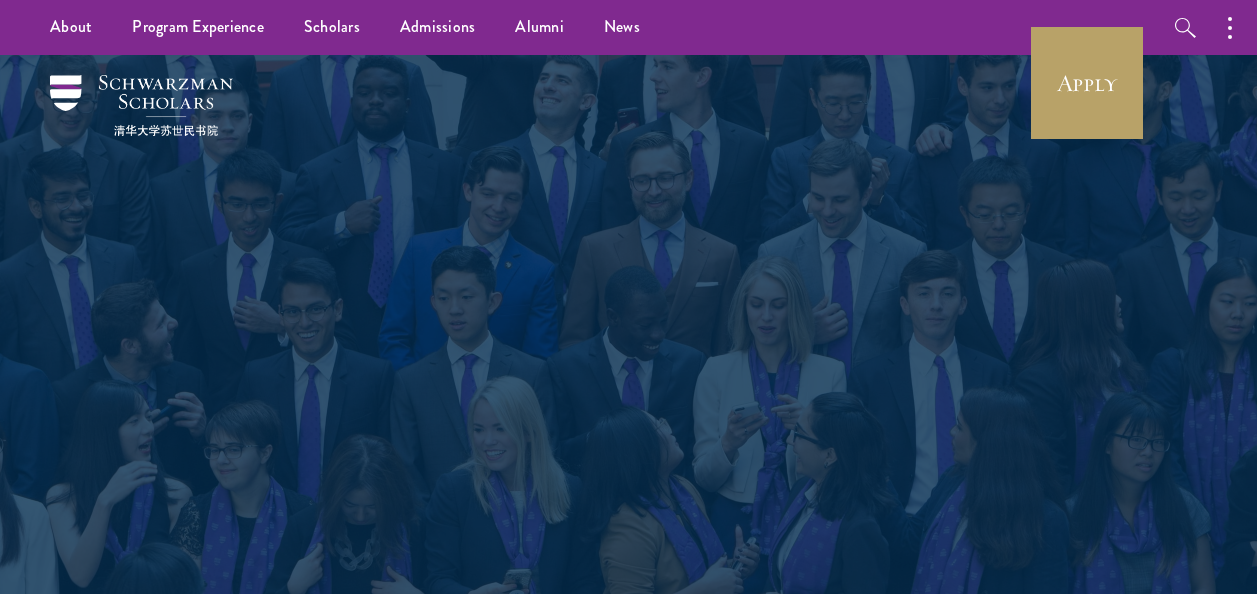 scroll, scrollTop: 0, scrollLeft: 0, axis: both 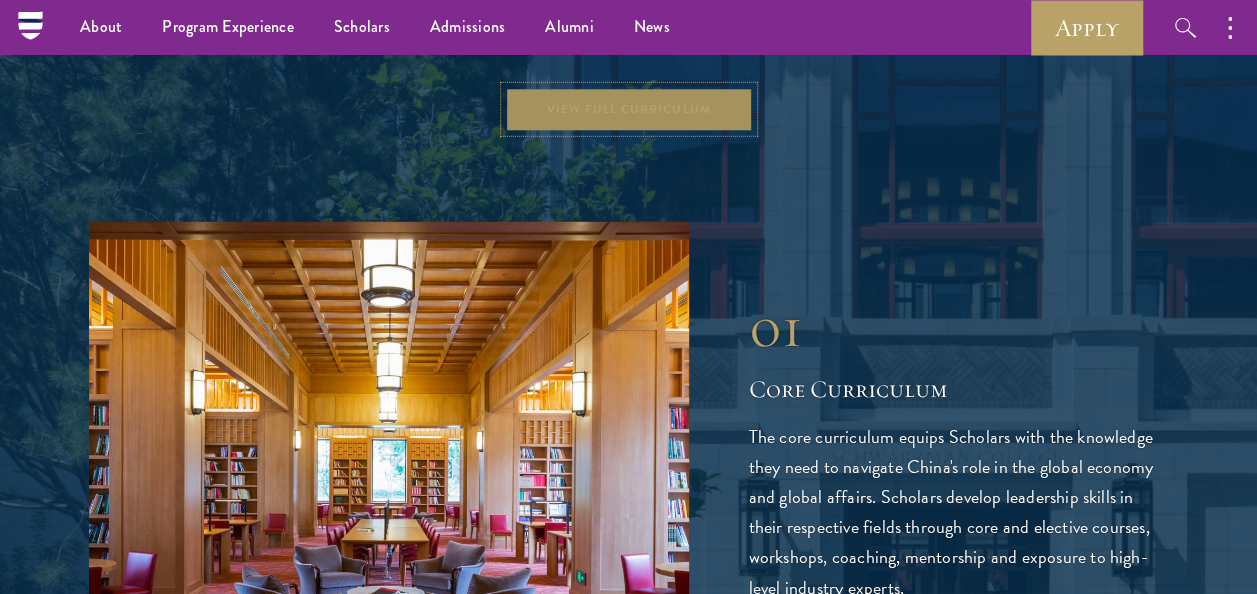 click on "View Full Curriculum" at bounding box center [629, 109] 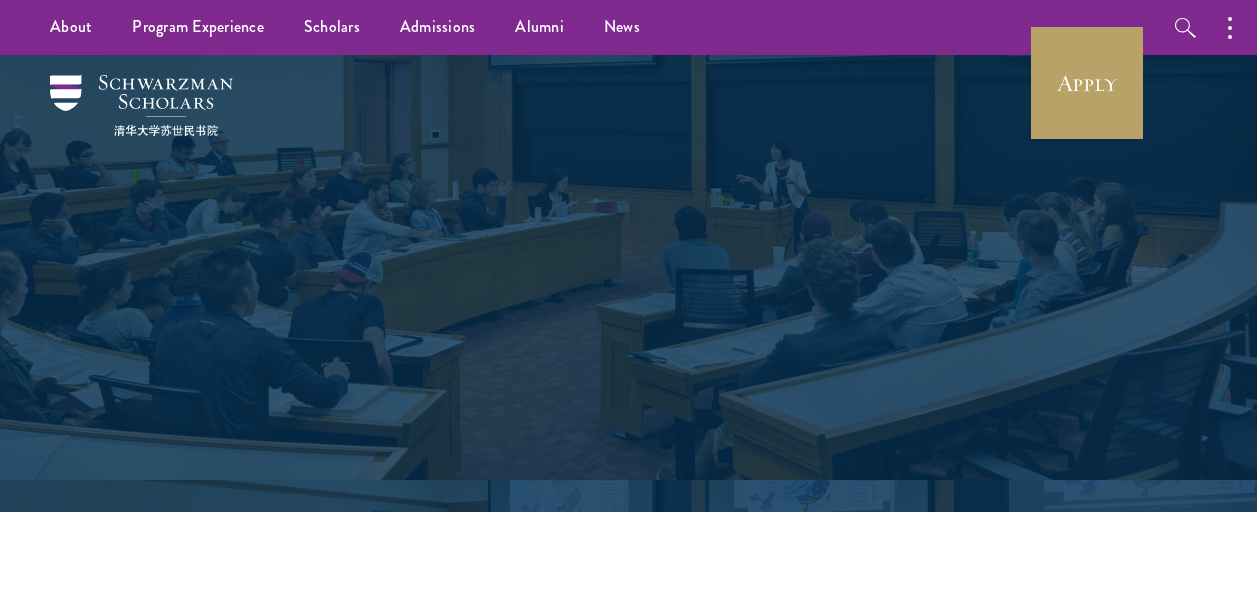 scroll, scrollTop: 0, scrollLeft: 0, axis: both 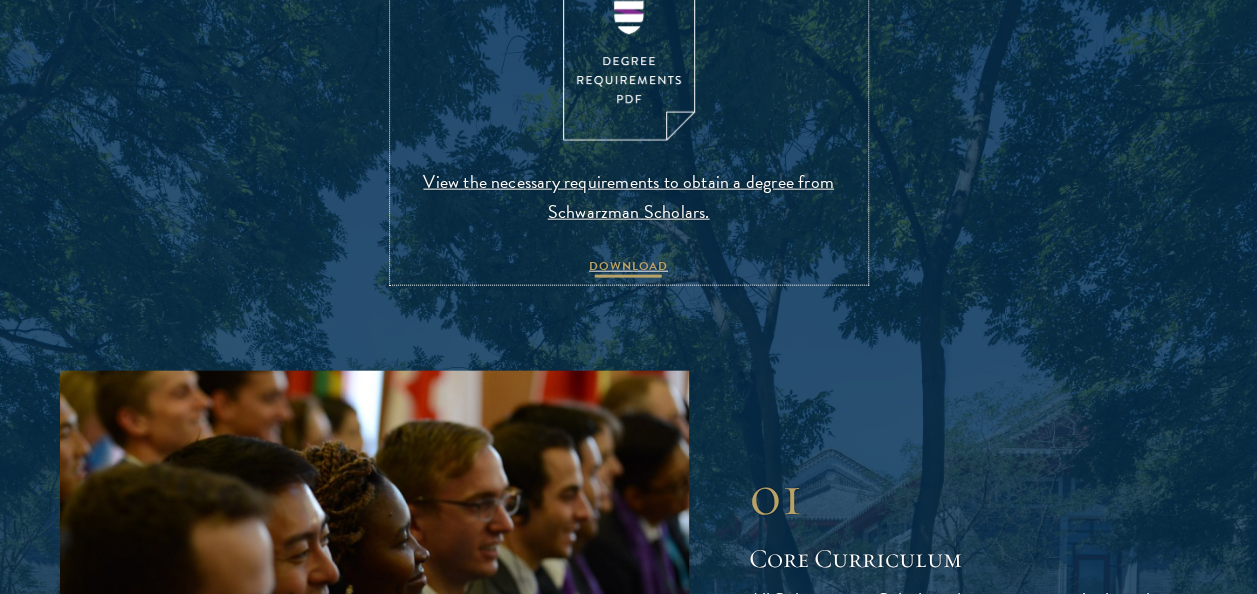 click on "DOWNLOAD" at bounding box center (628, 269) 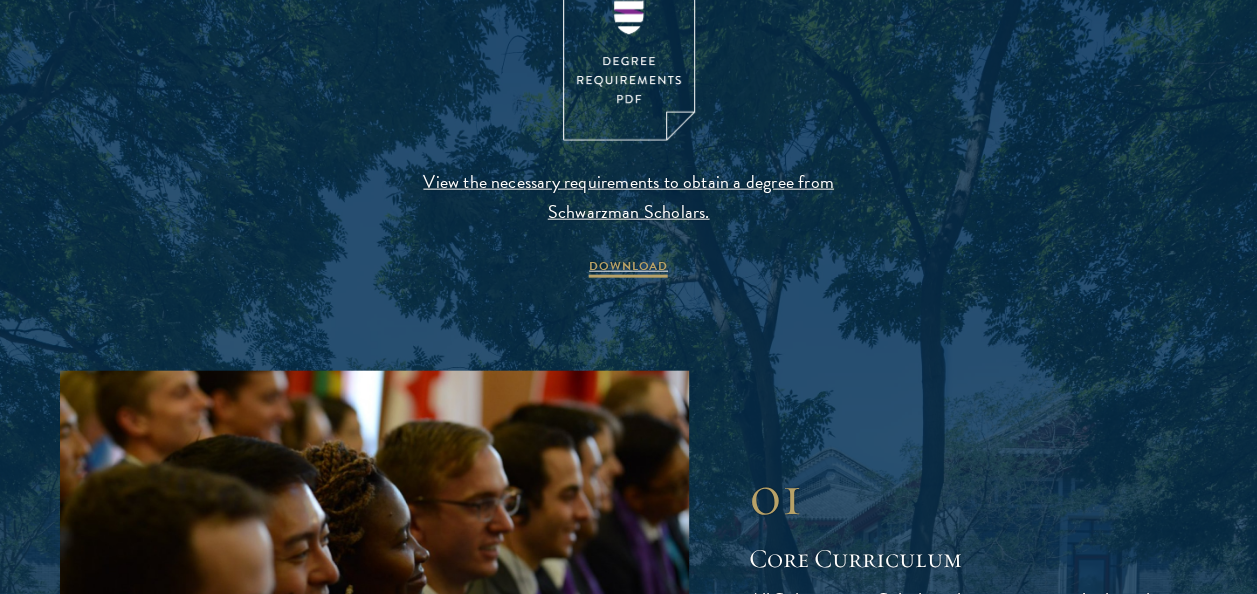 scroll, scrollTop: 2199, scrollLeft: 0, axis: vertical 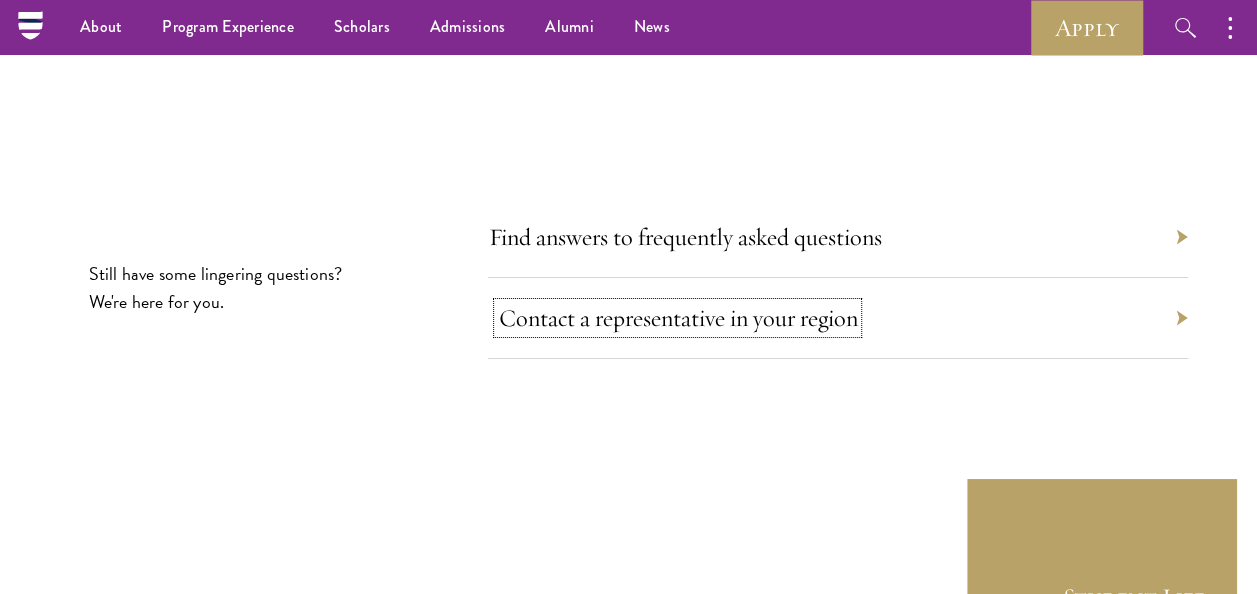 click on "Contact a representative in your region" at bounding box center (677, 318) 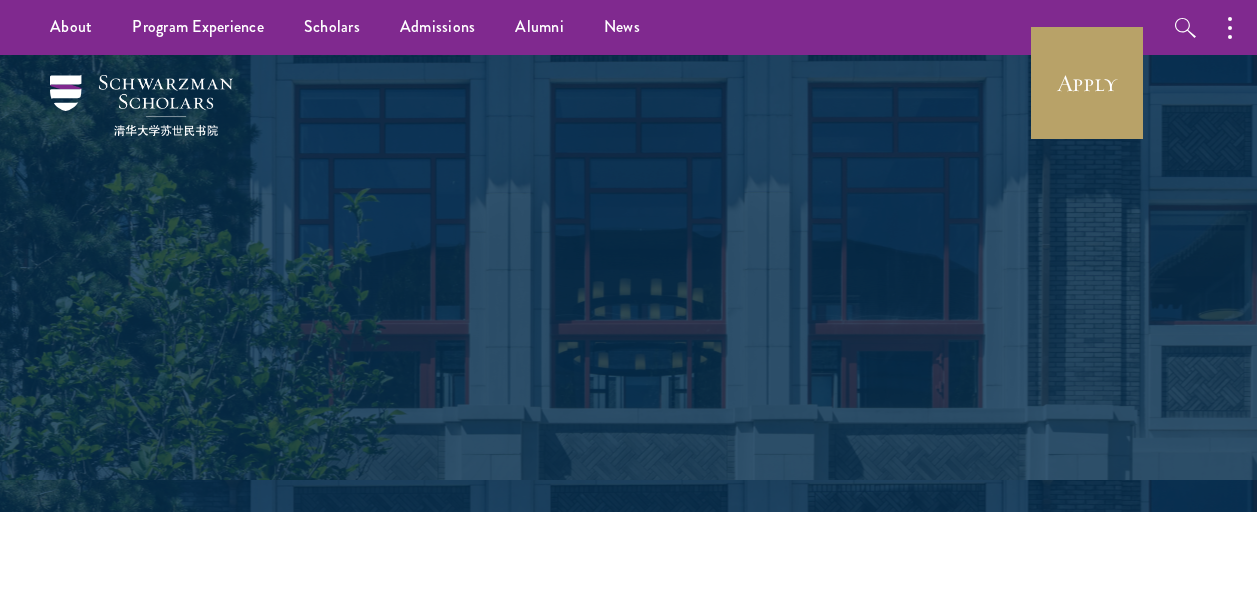 scroll, scrollTop: 0, scrollLeft: 0, axis: both 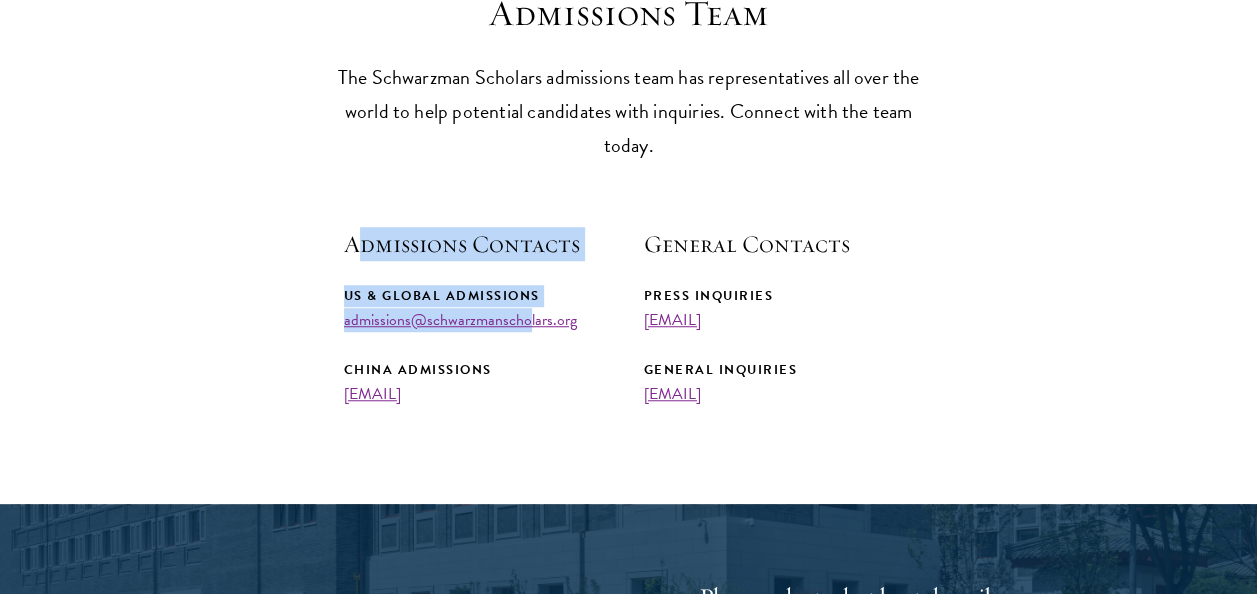 drag, startPoint x: 352, startPoint y: 241, endPoint x: 526, endPoint y: 316, distance: 189.47559 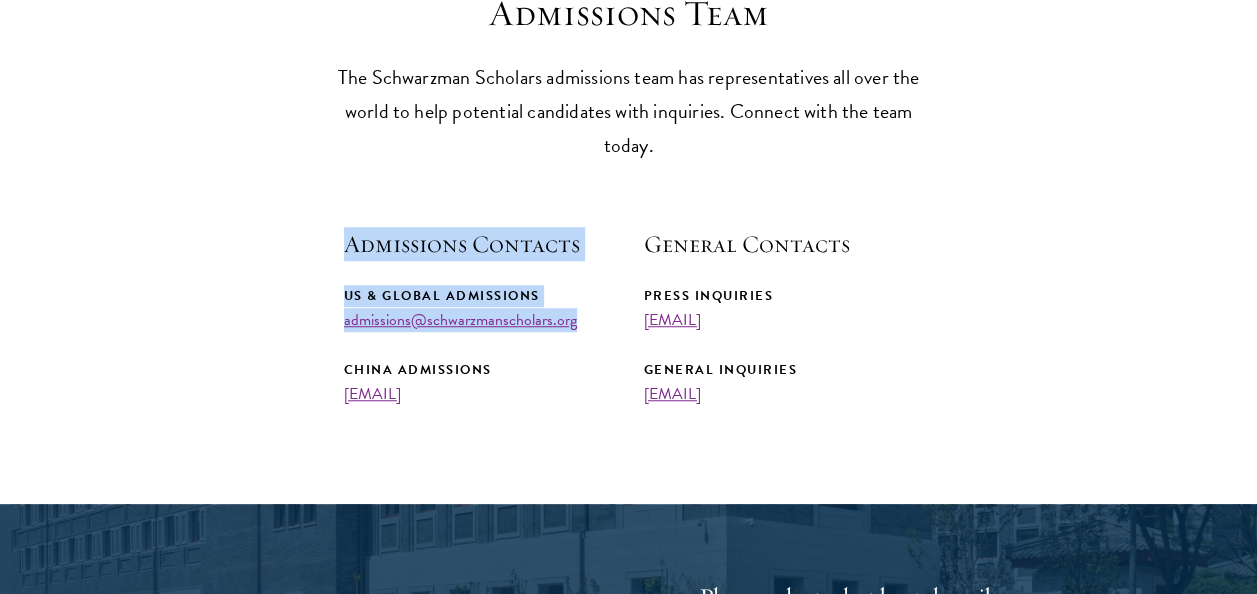 drag, startPoint x: 336, startPoint y: 243, endPoint x: 579, endPoint y: 328, distance: 257.43738 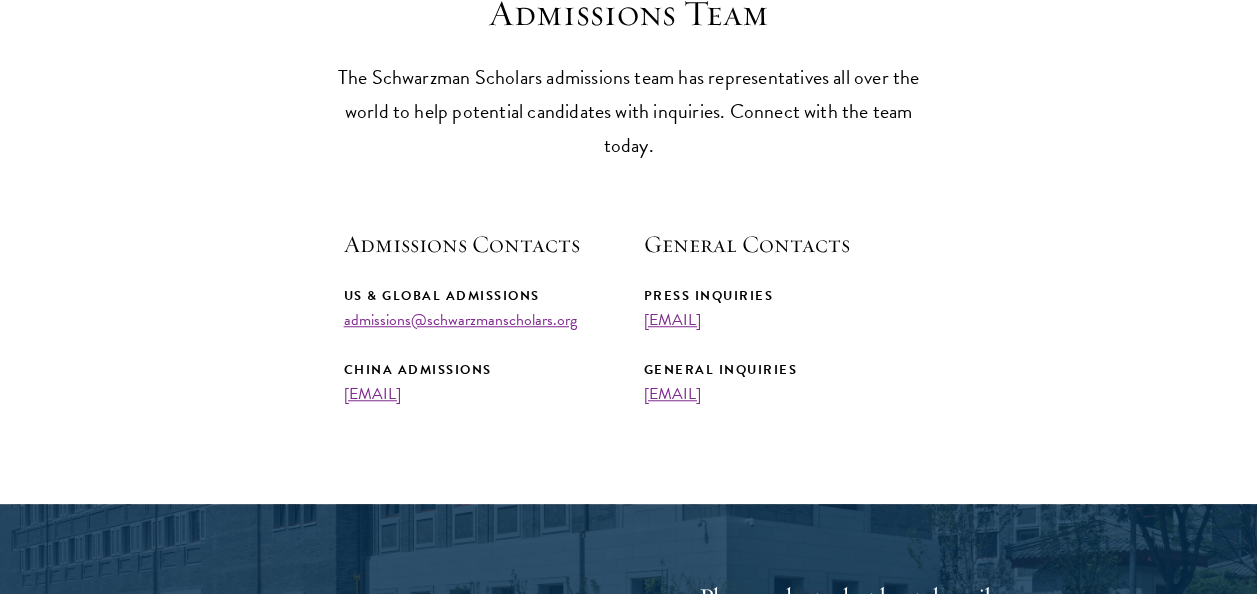 click on "The Schwarzman Scholars admissions team has representatives all over the world to help potential candidates with inquiries. Connect with the team today." at bounding box center (629, 111) 